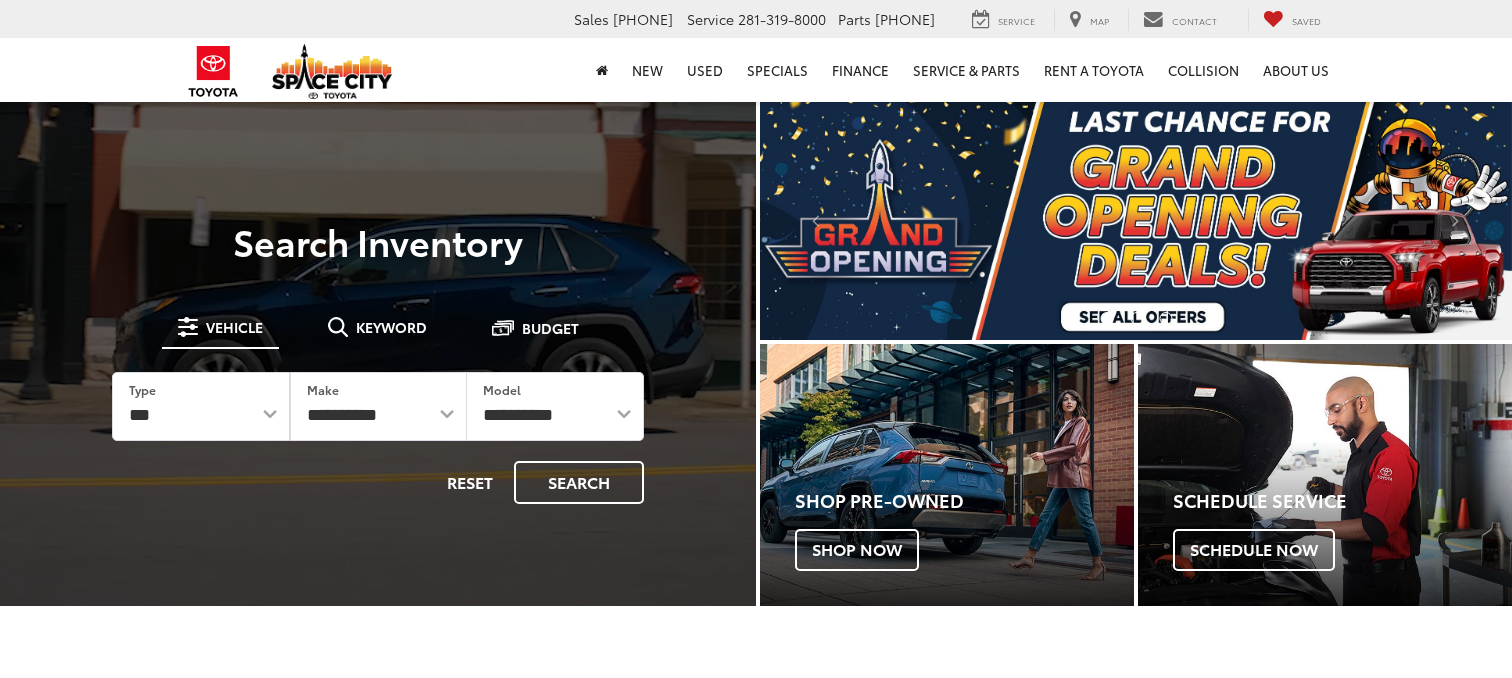 scroll, scrollTop: 0, scrollLeft: 0, axis: both 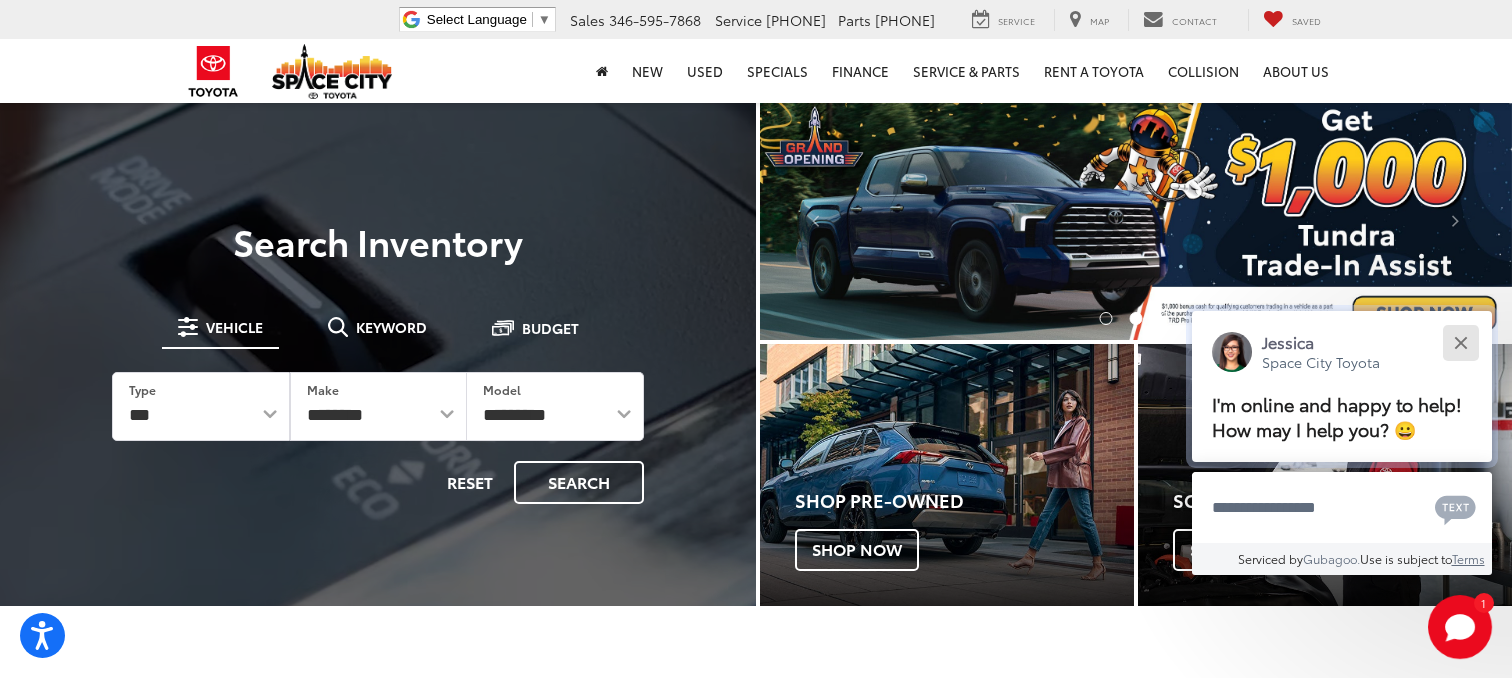 click at bounding box center [1460, 342] 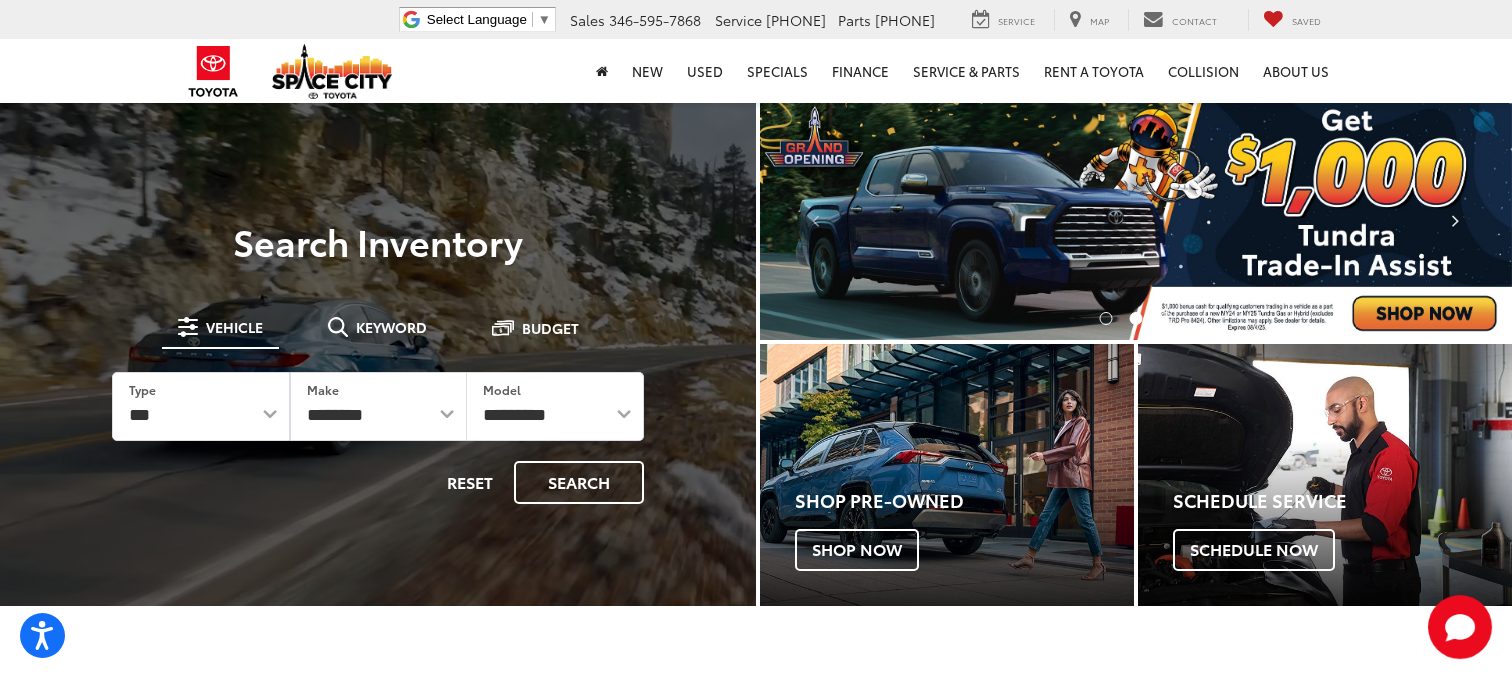 click at bounding box center [1455, 220] 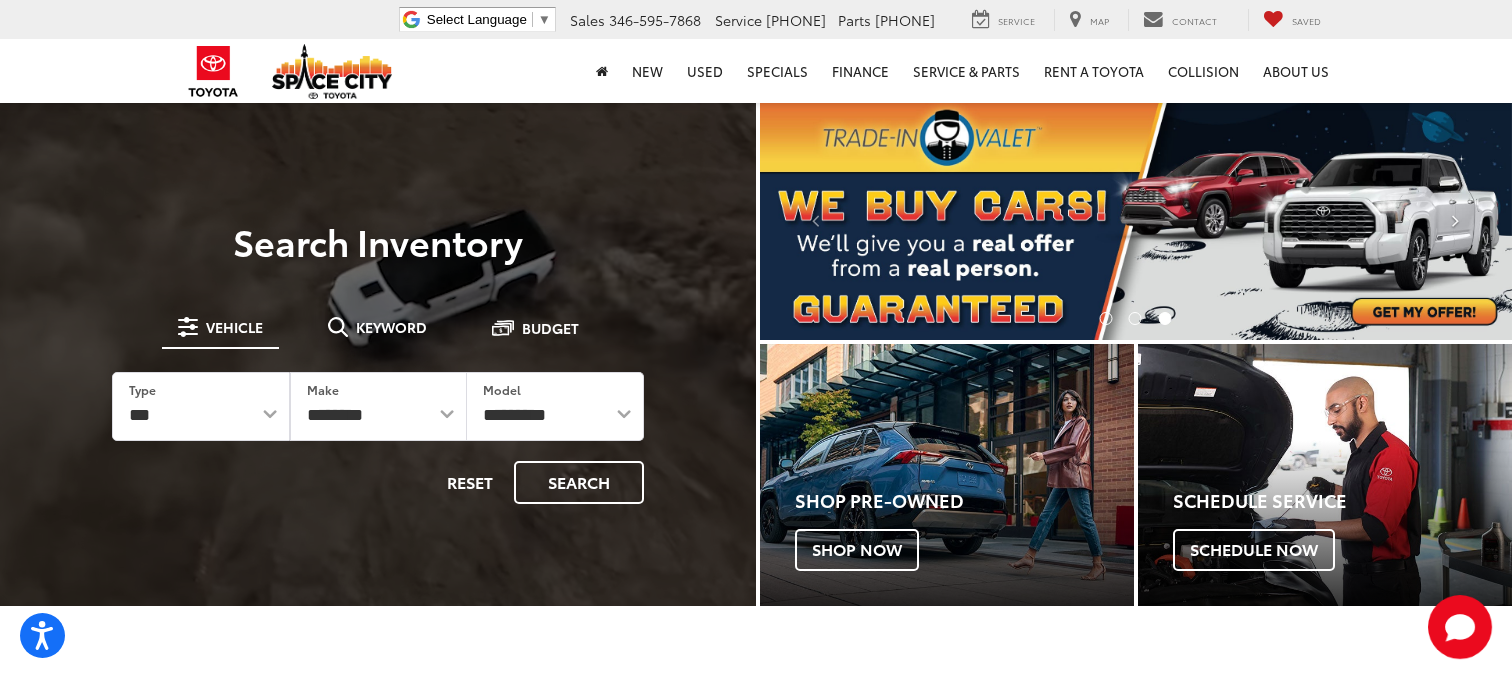 click at bounding box center [1455, 220] 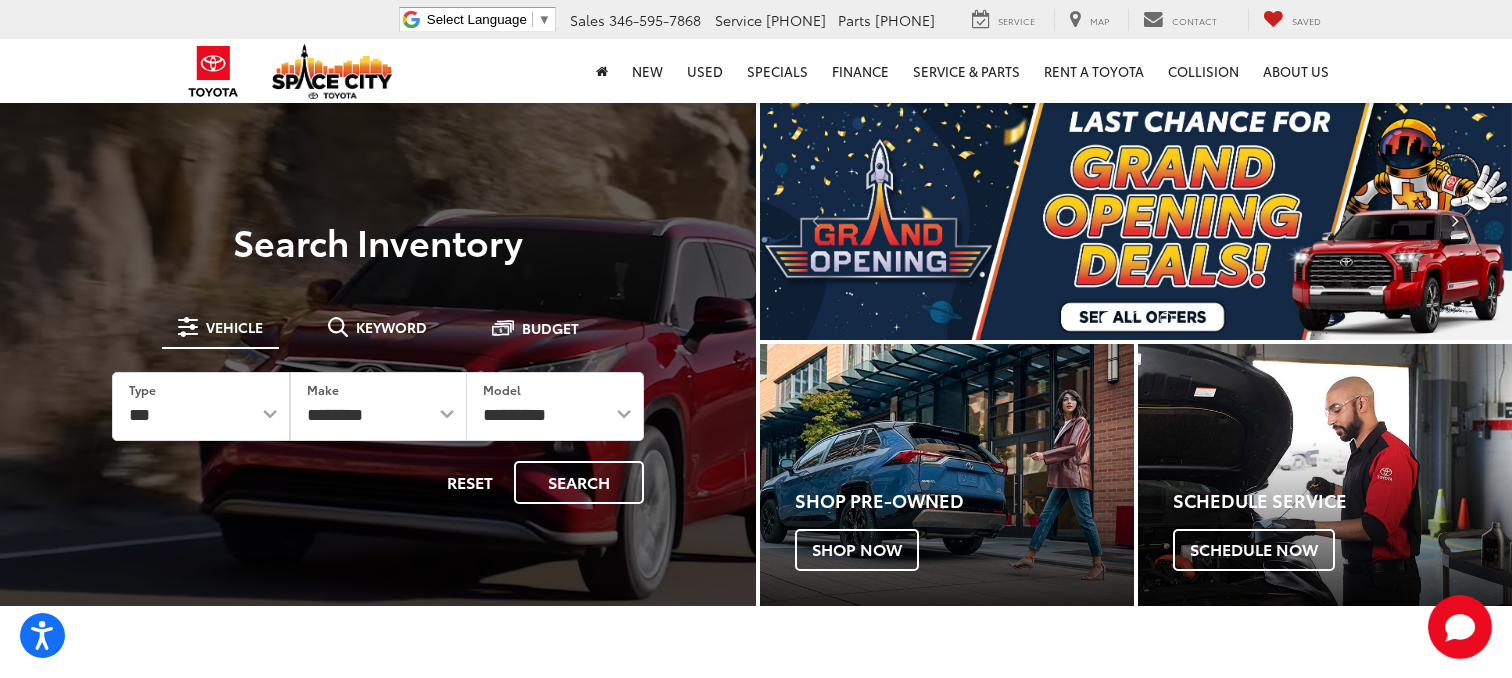 click at bounding box center (1455, 220) 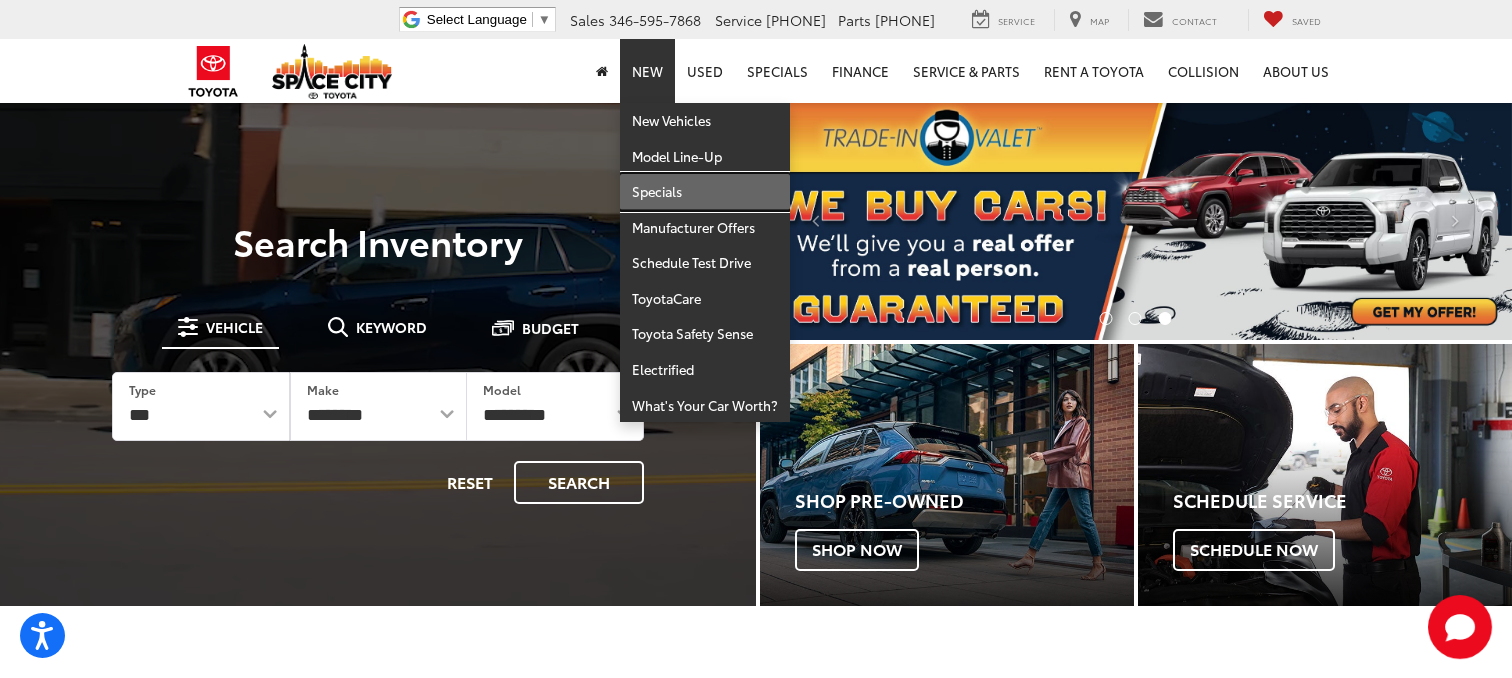 click on "Specials" at bounding box center (705, 192) 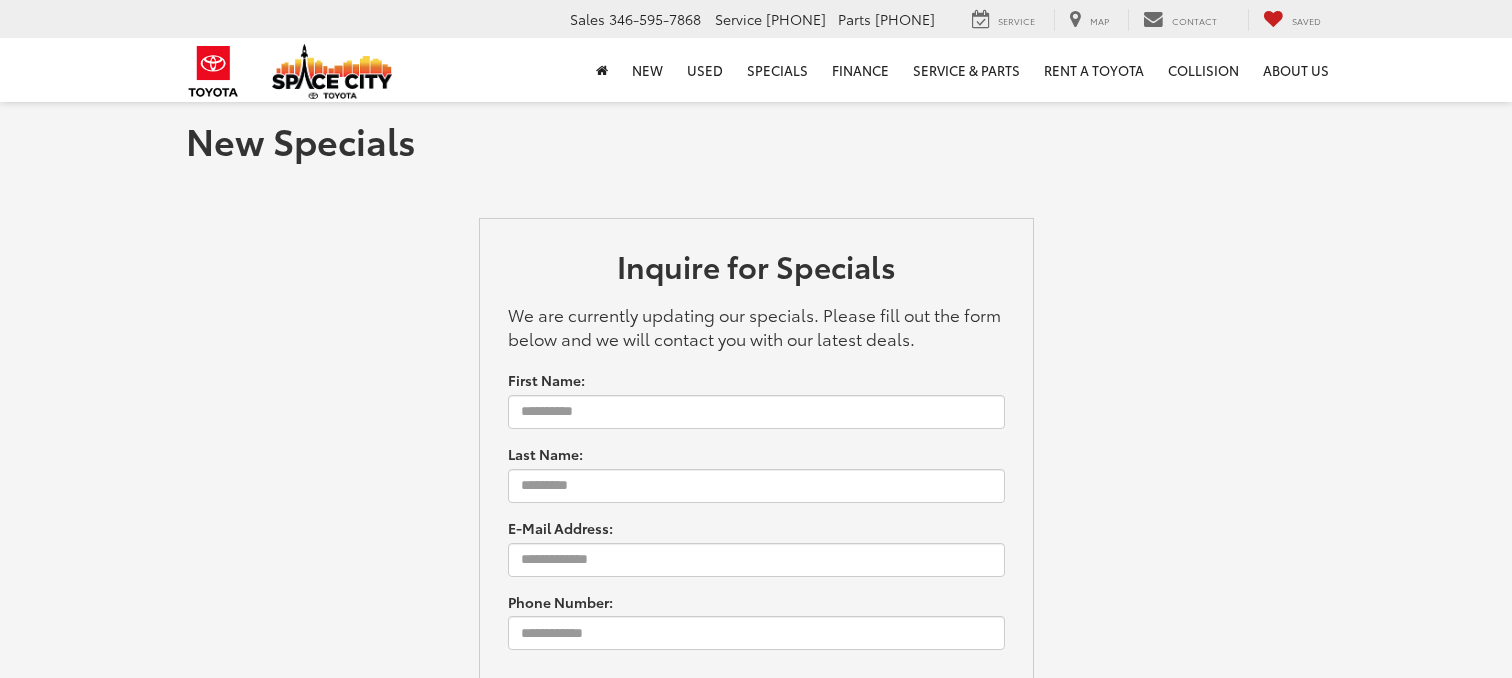 scroll, scrollTop: 0, scrollLeft: 0, axis: both 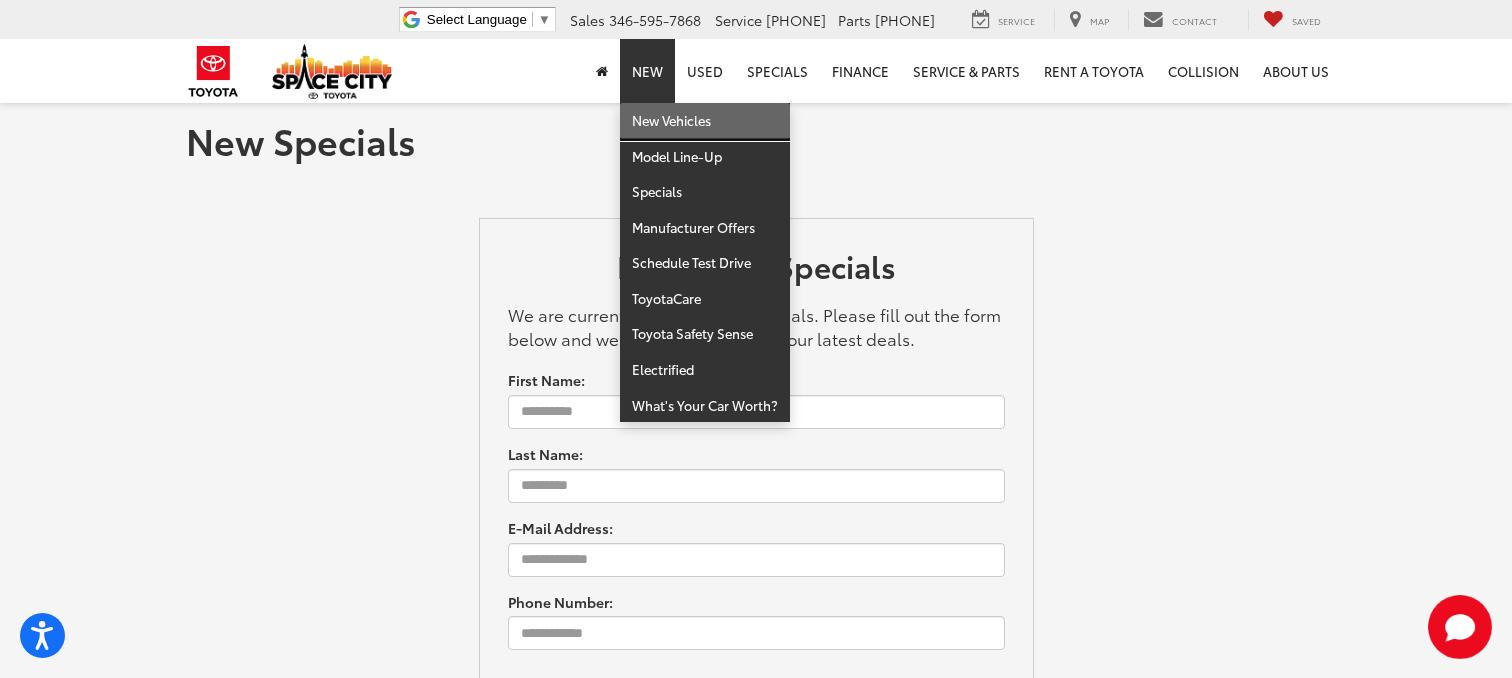 click on "New Vehicles" at bounding box center [705, 121] 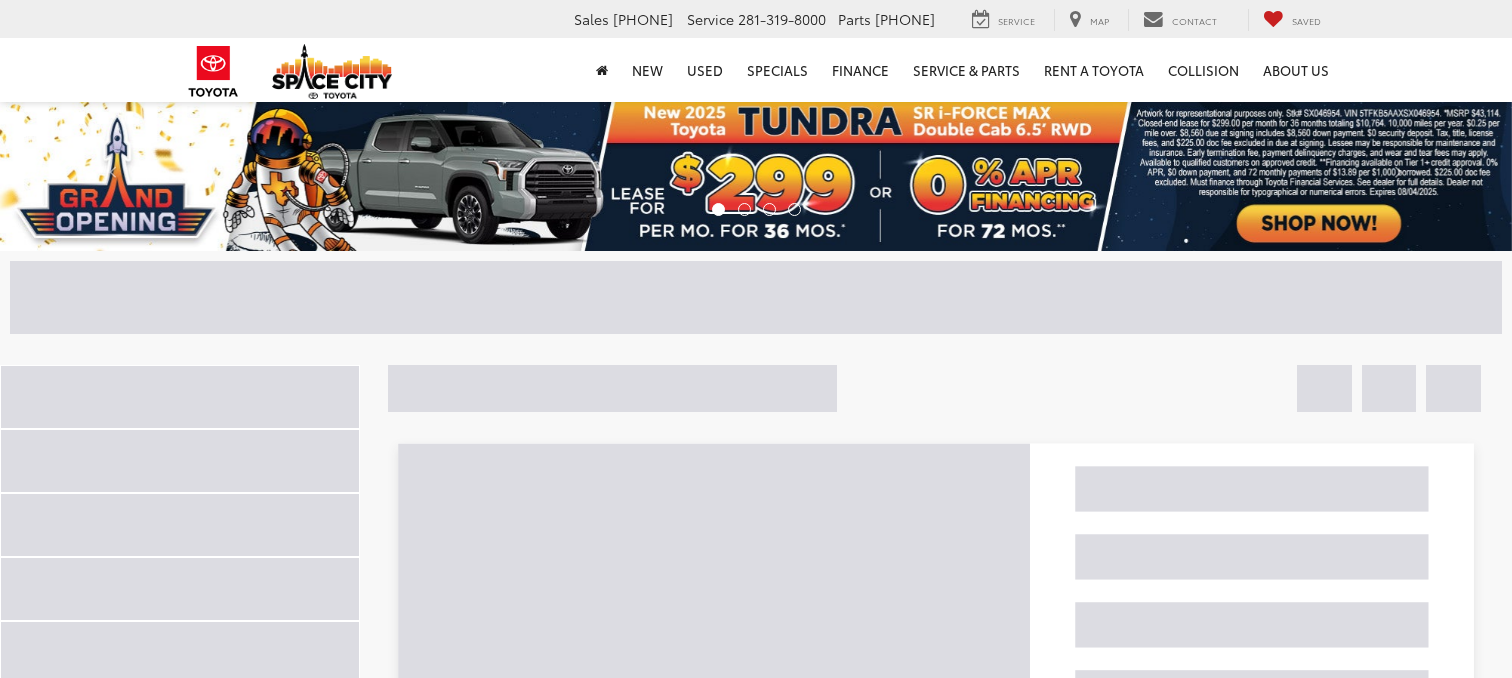 scroll, scrollTop: 0, scrollLeft: 0, axis: both 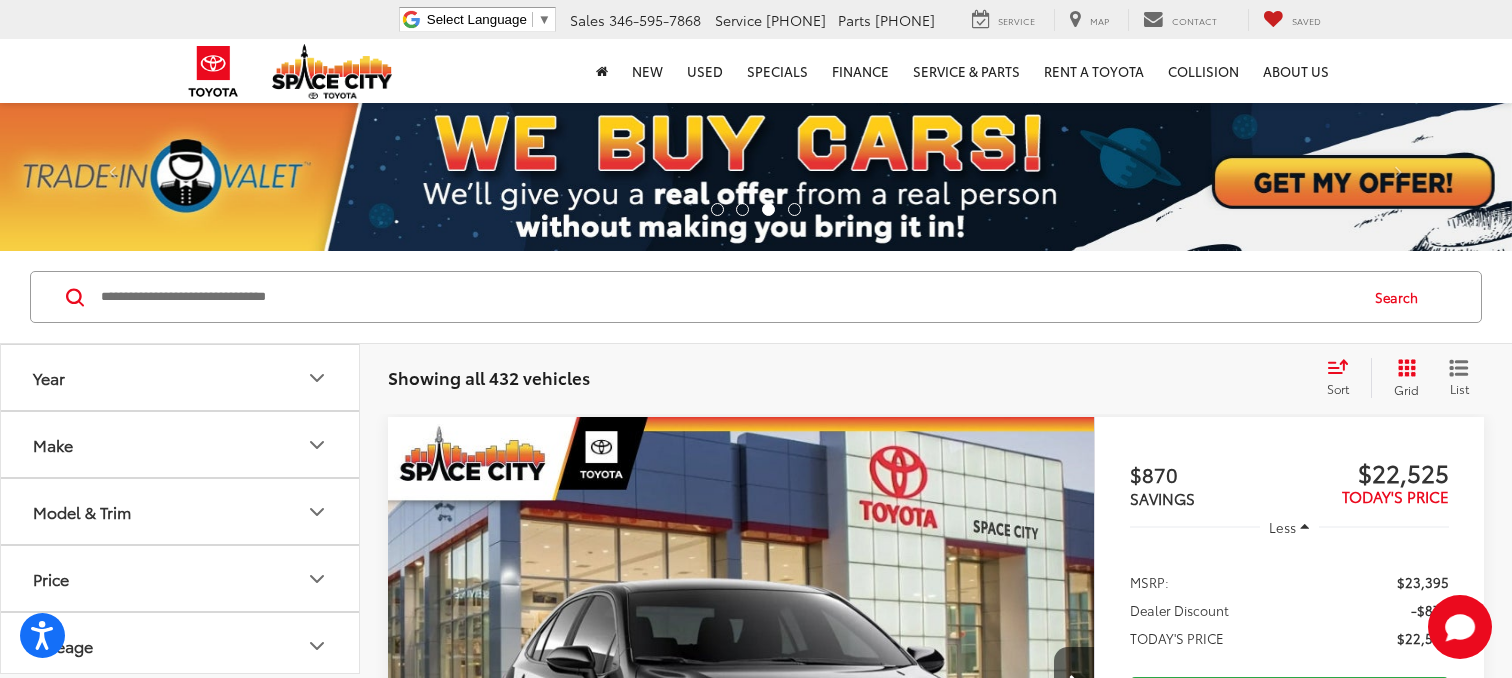 click 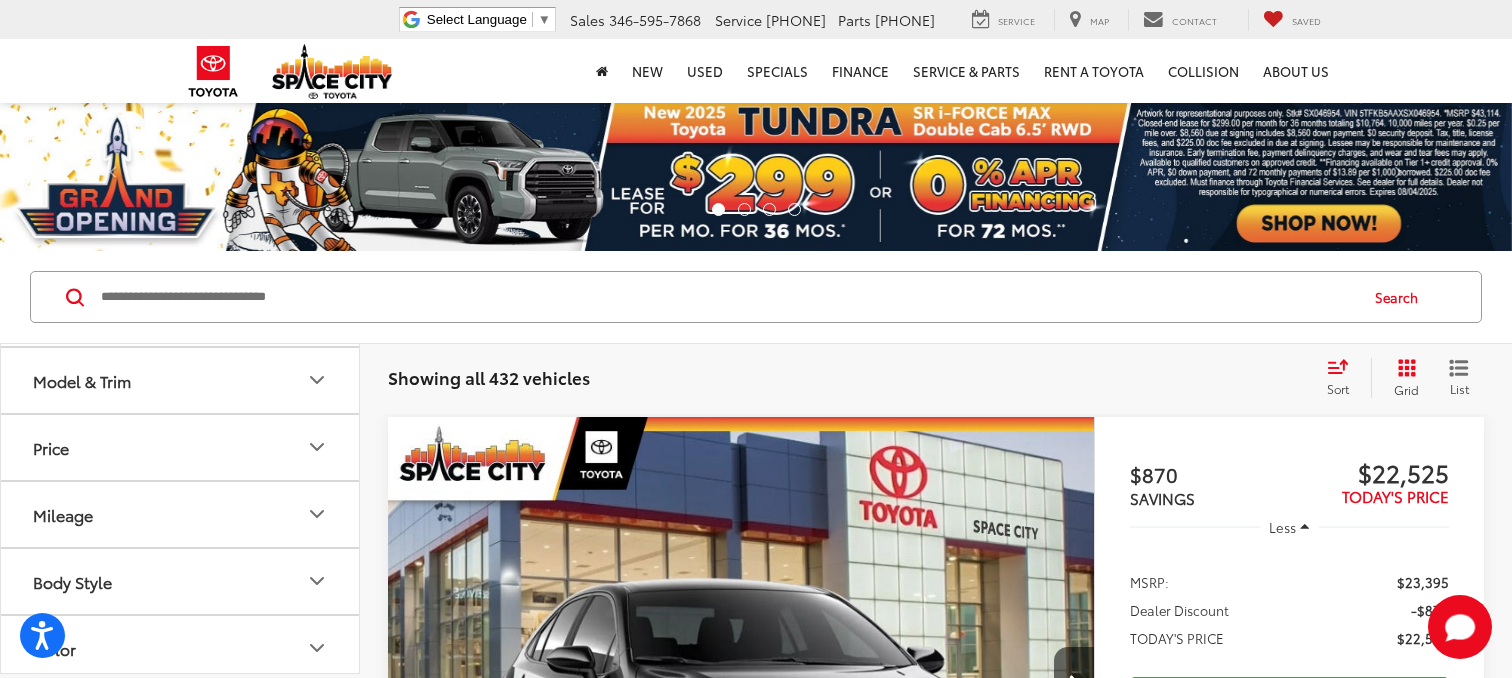 scroll, scrollTop: 288, scrollLeft: 0, axis: vertical 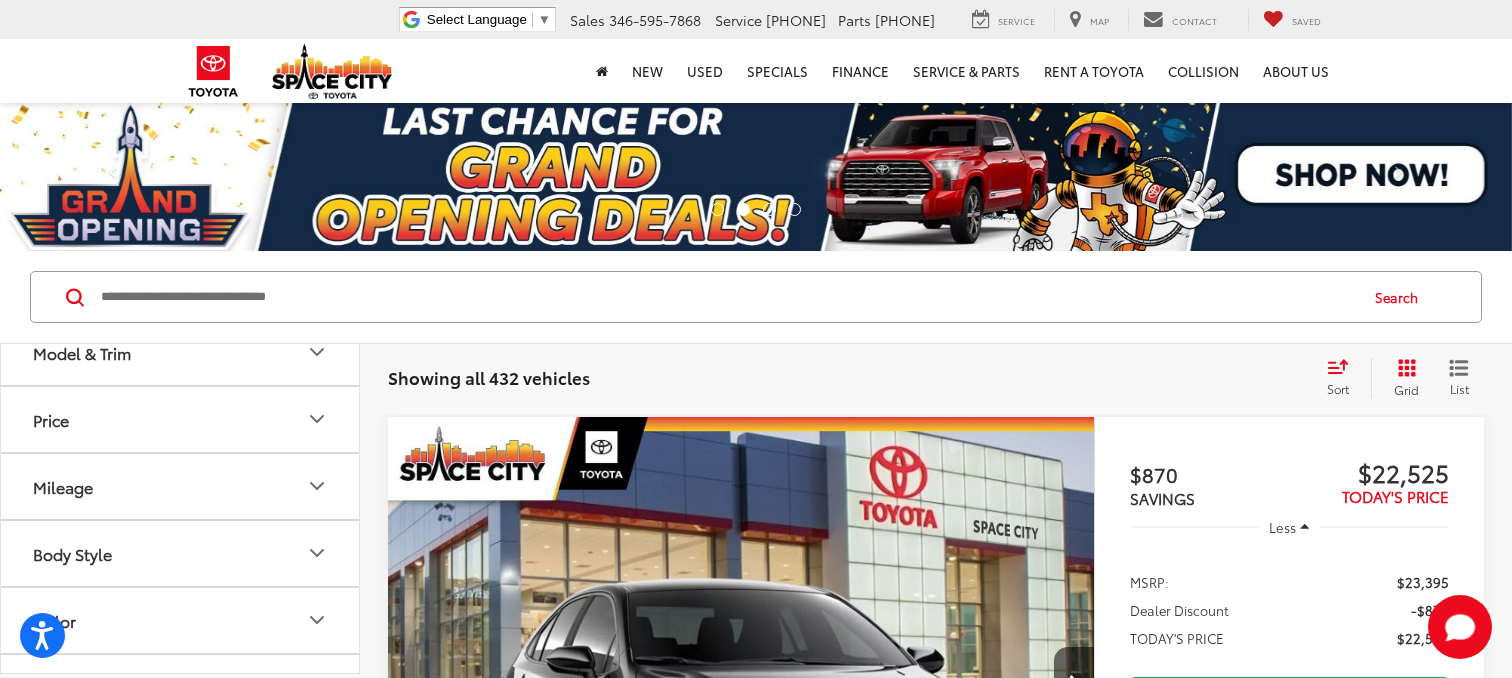 click 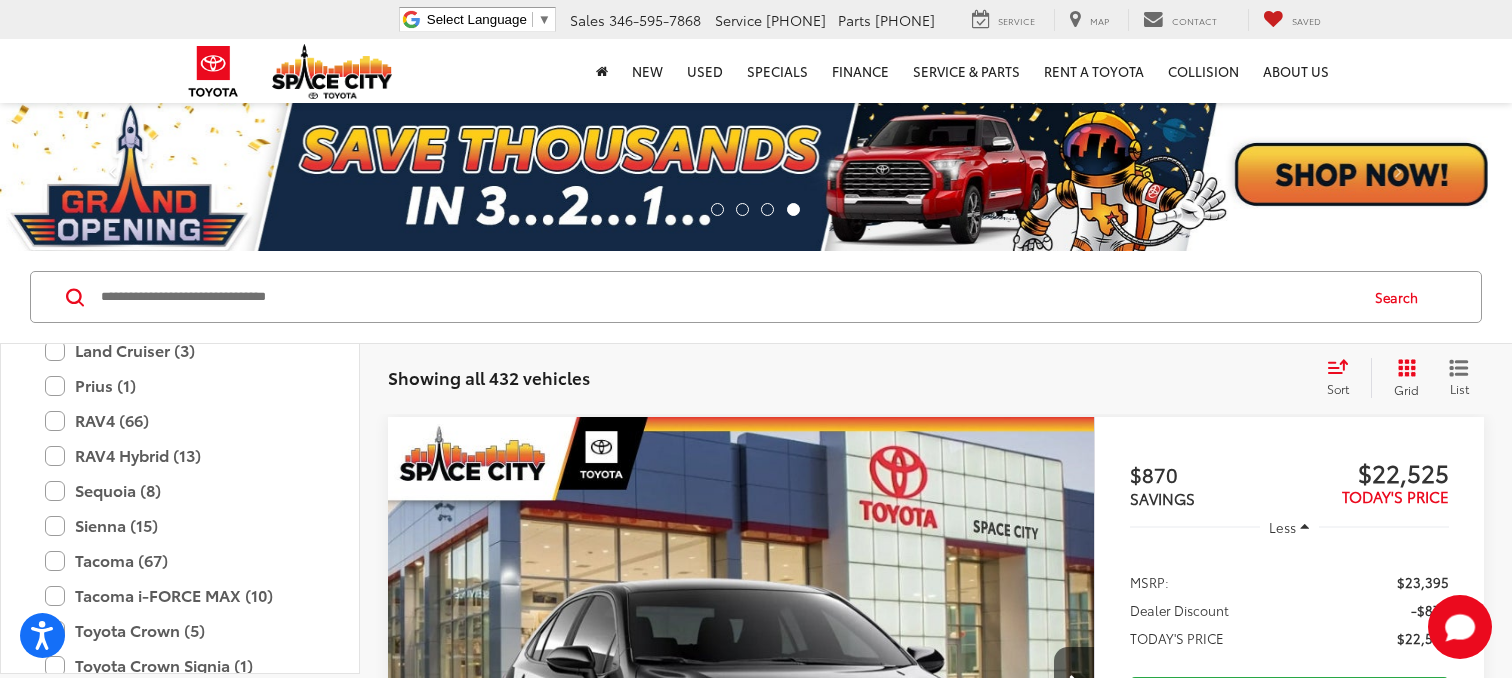 scroll, scrollTop: 865, scrollLeft: 0, axis: vertical 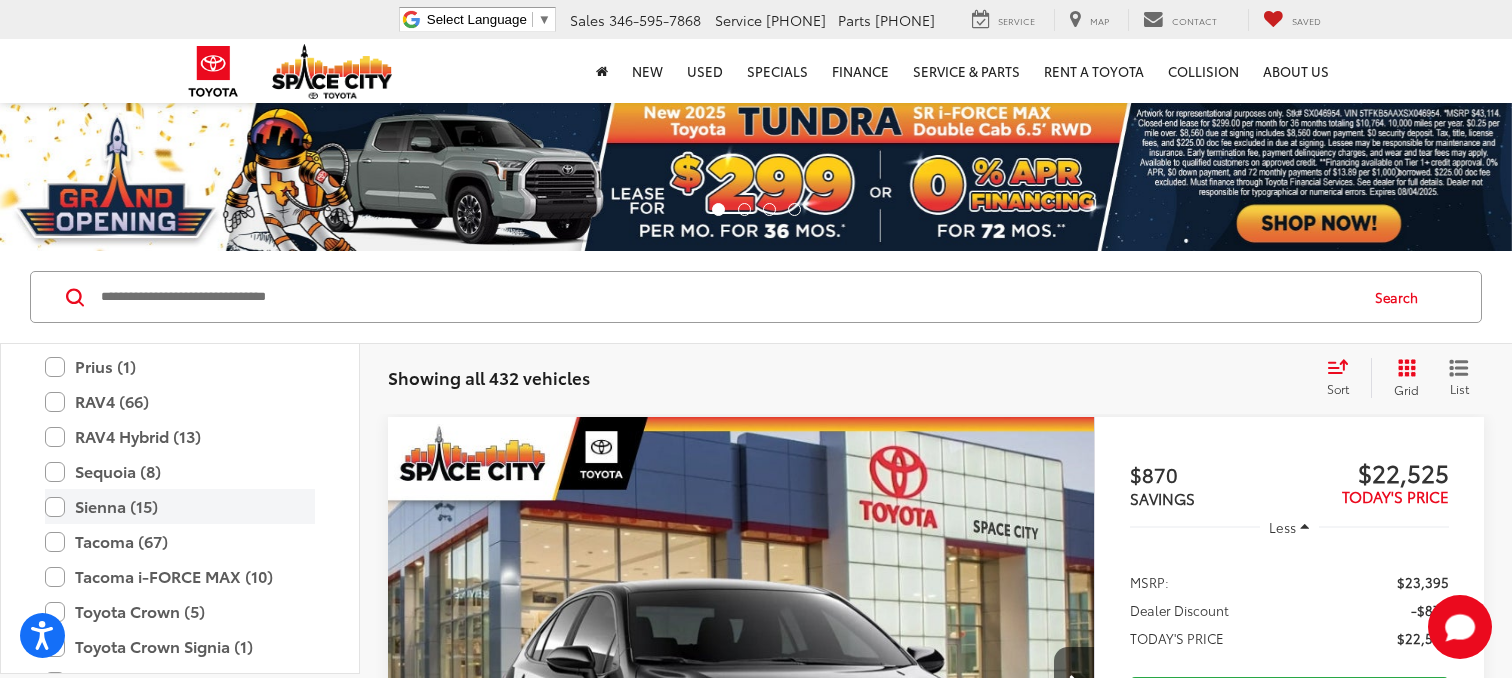 click on "Sienna (15)" at bounding box center (180, 506) 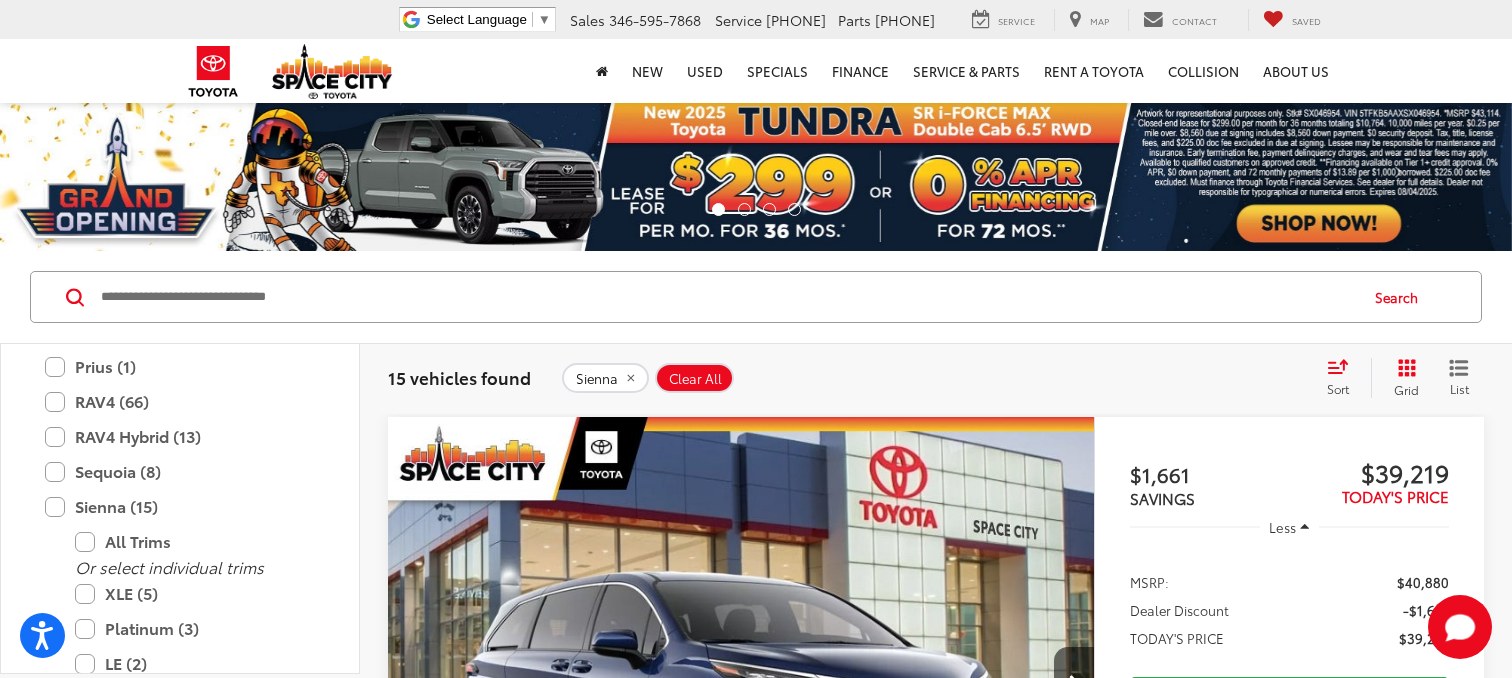 scroll, scrollTop: 593, scrollLeft: 0, axis: vertical 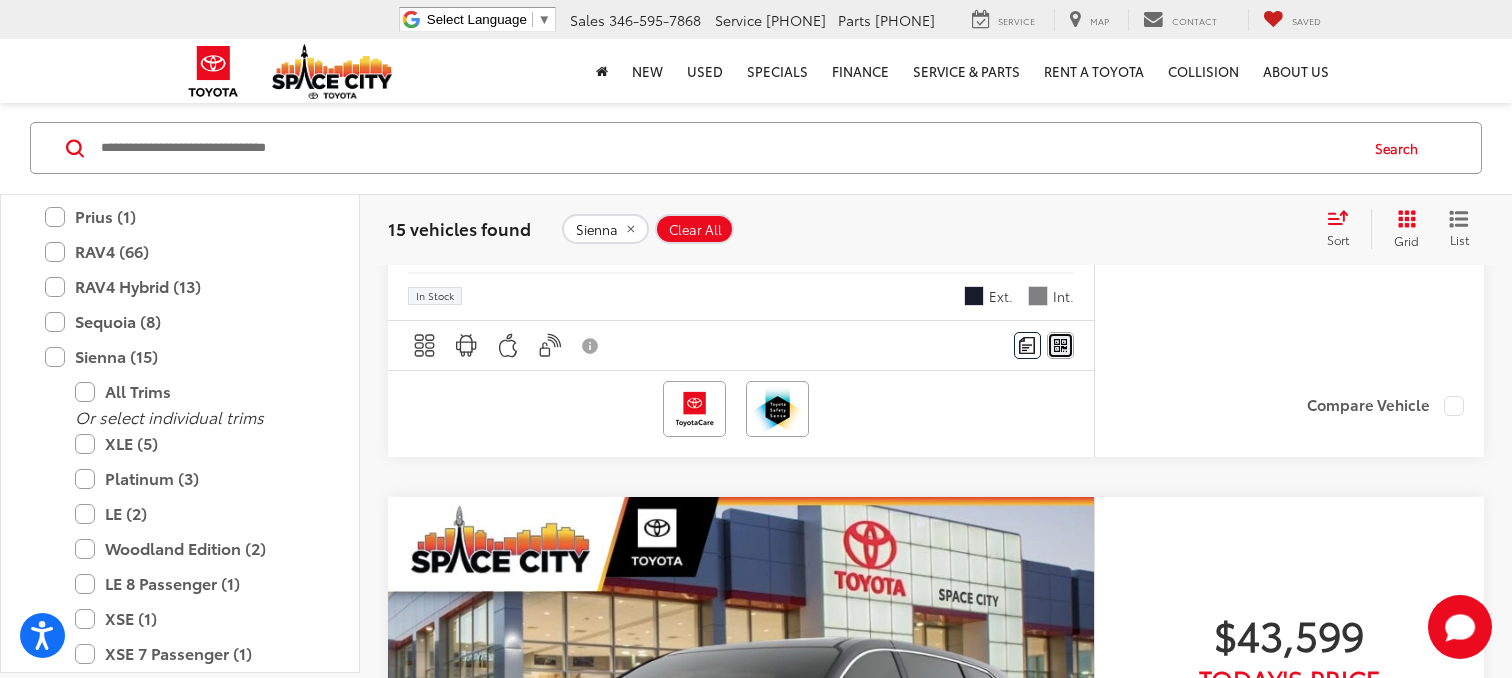 click at bounding box center (1060, 346) 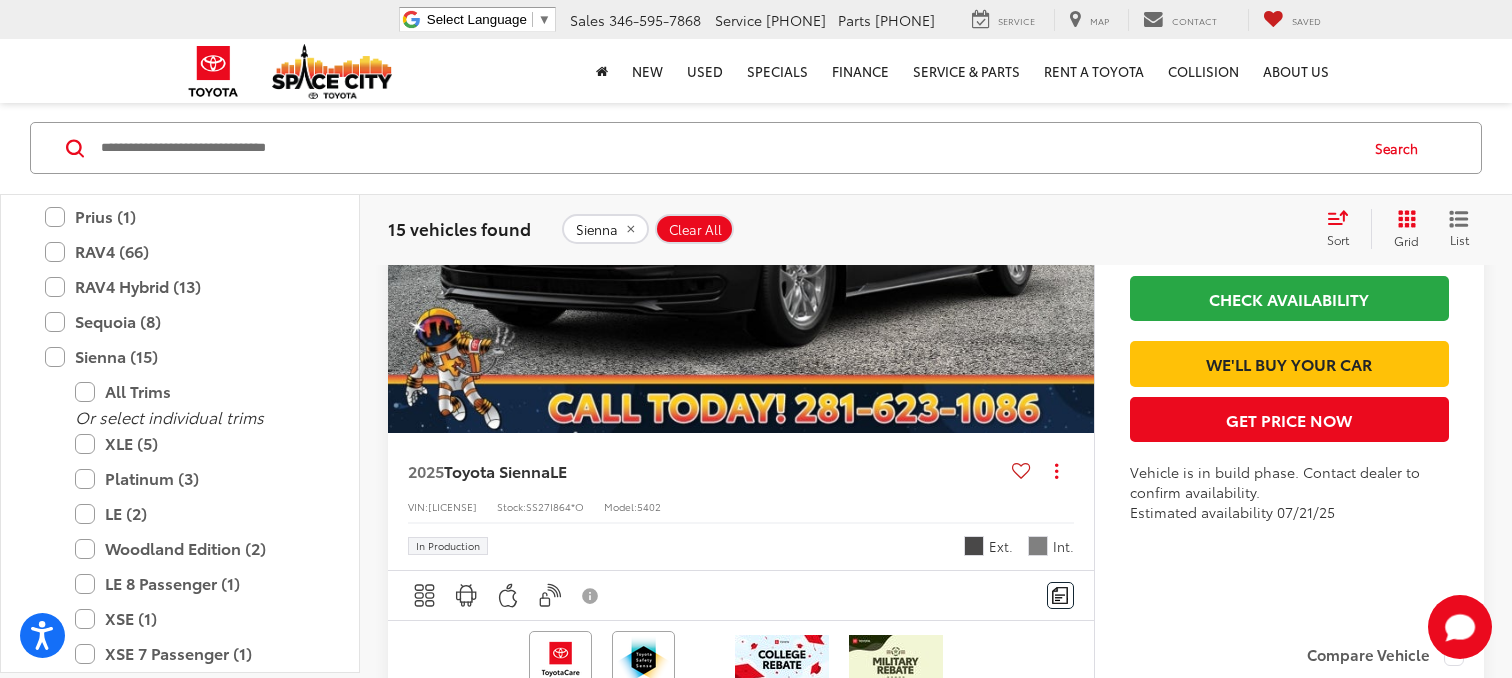 scroll, scrollTop: 1952, scrollLeft: 0, axis: vertical 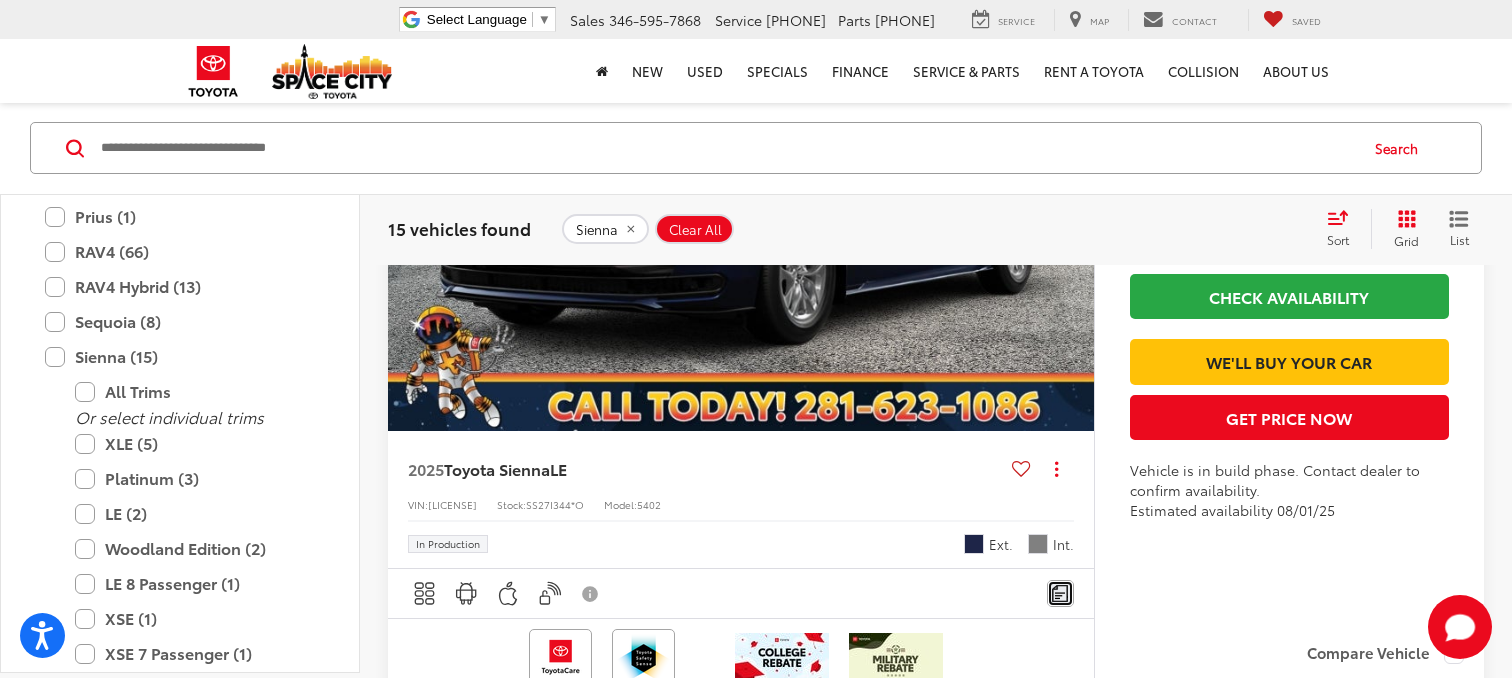 click at bounding box center (1060, 593) 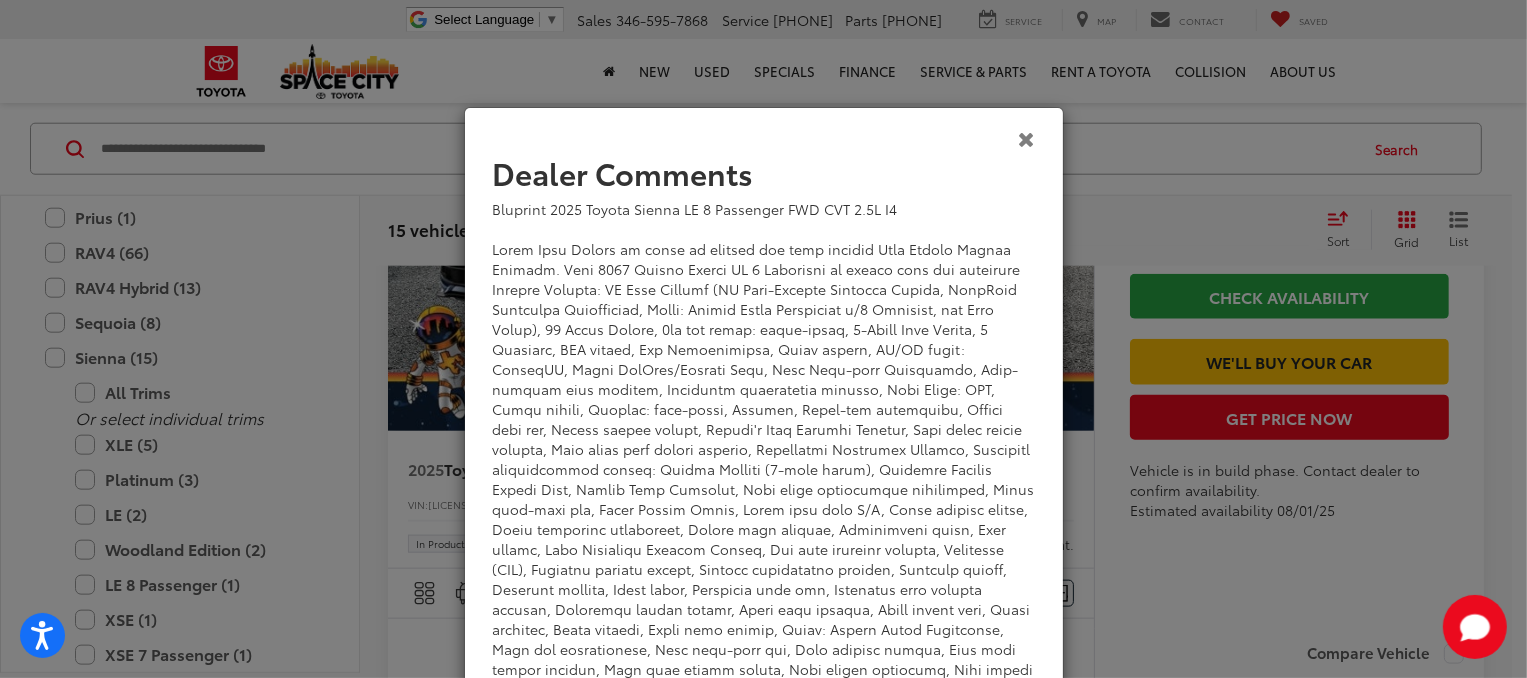 click at bounding box center (1027, 138) 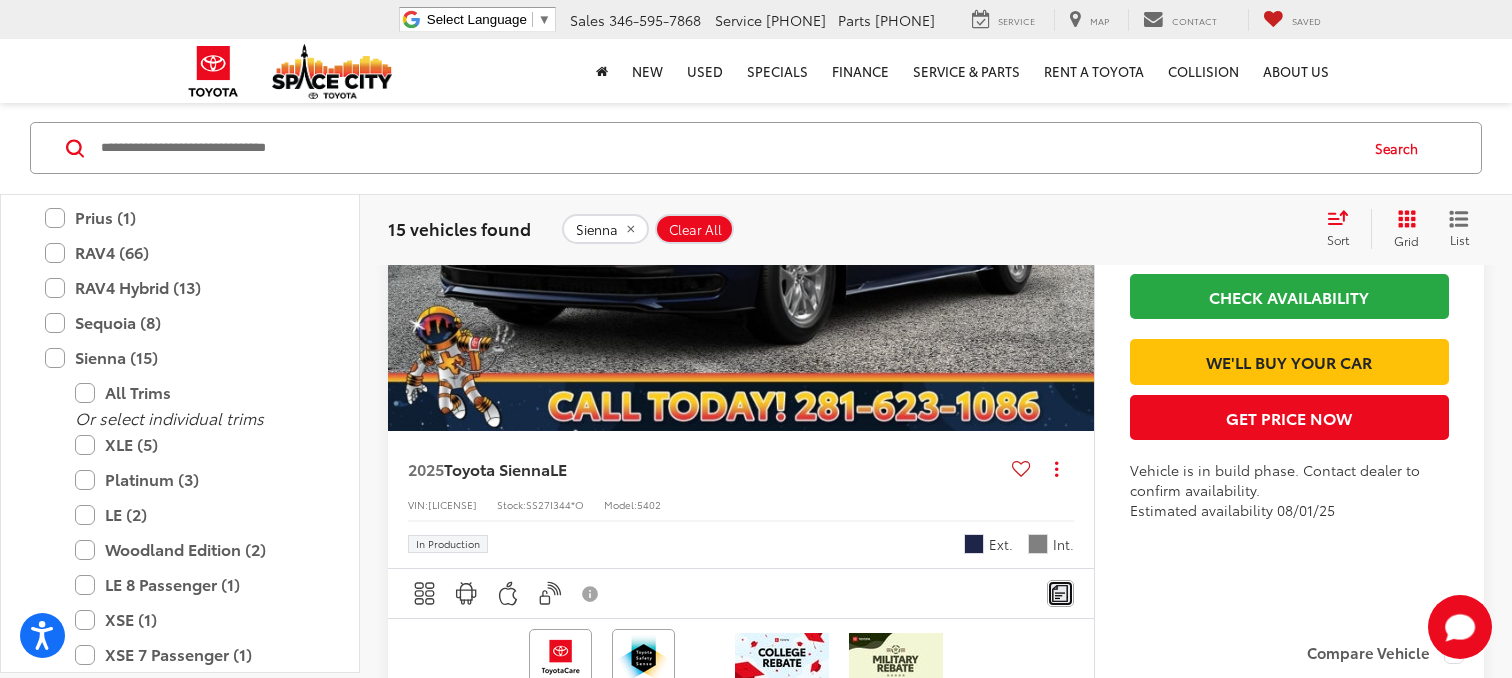scroll, scrollTop: 1611, scrollLeft: 0, axis: vertical 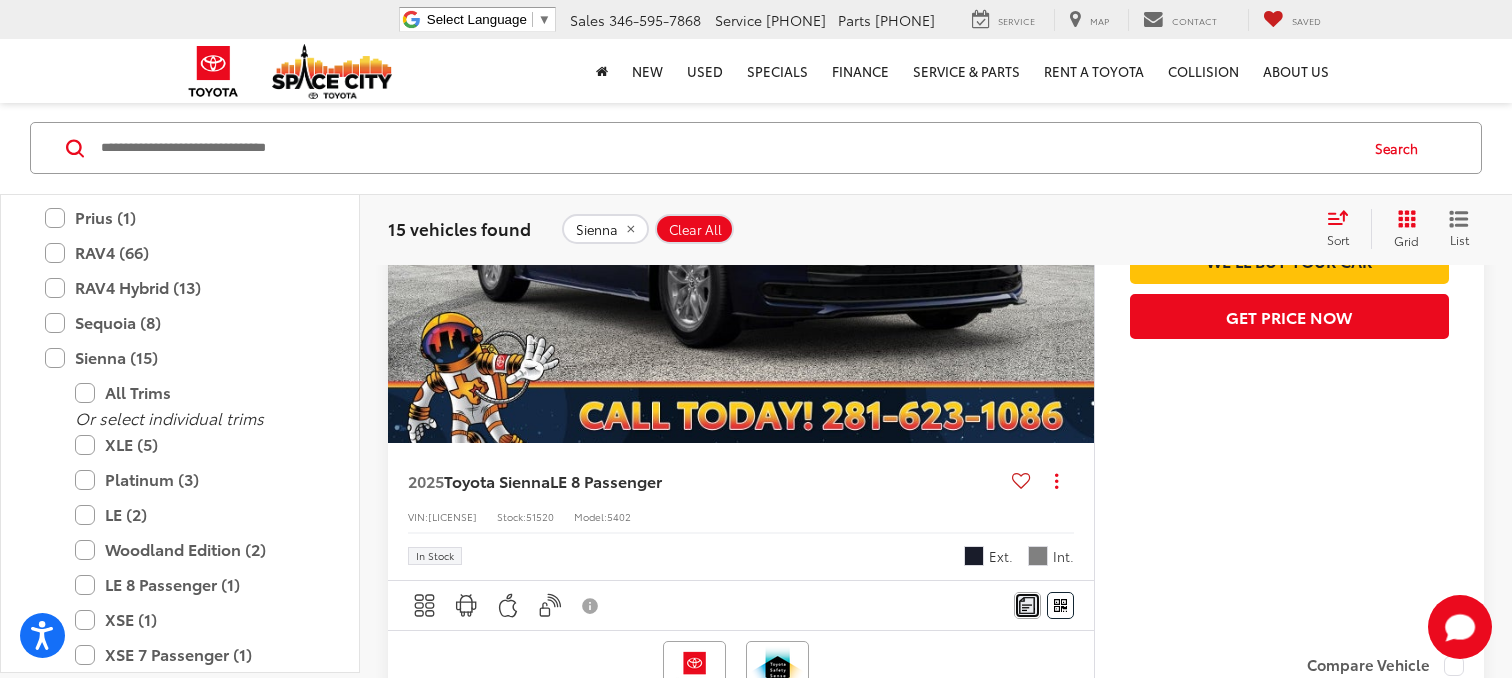click at bounding box center [1027, 605] 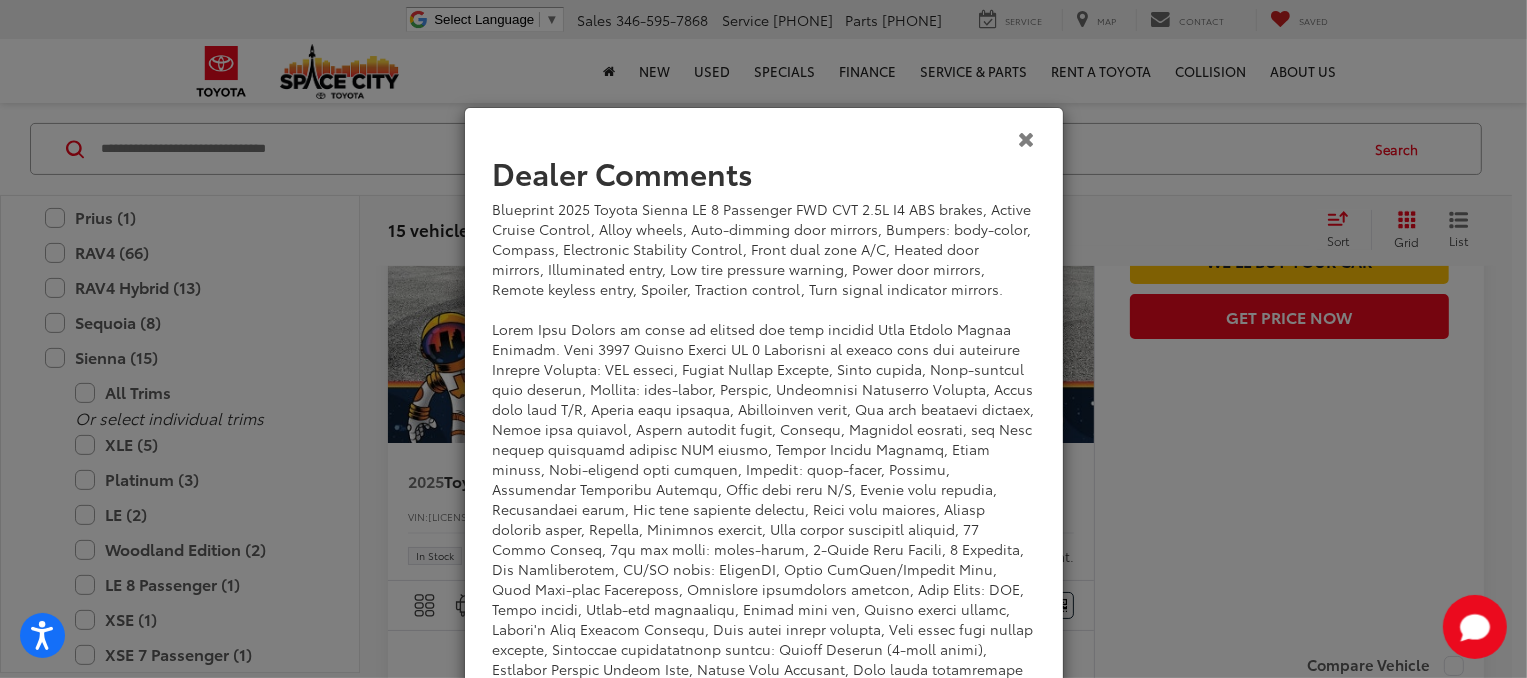 click at bounding box center (1027, 138) 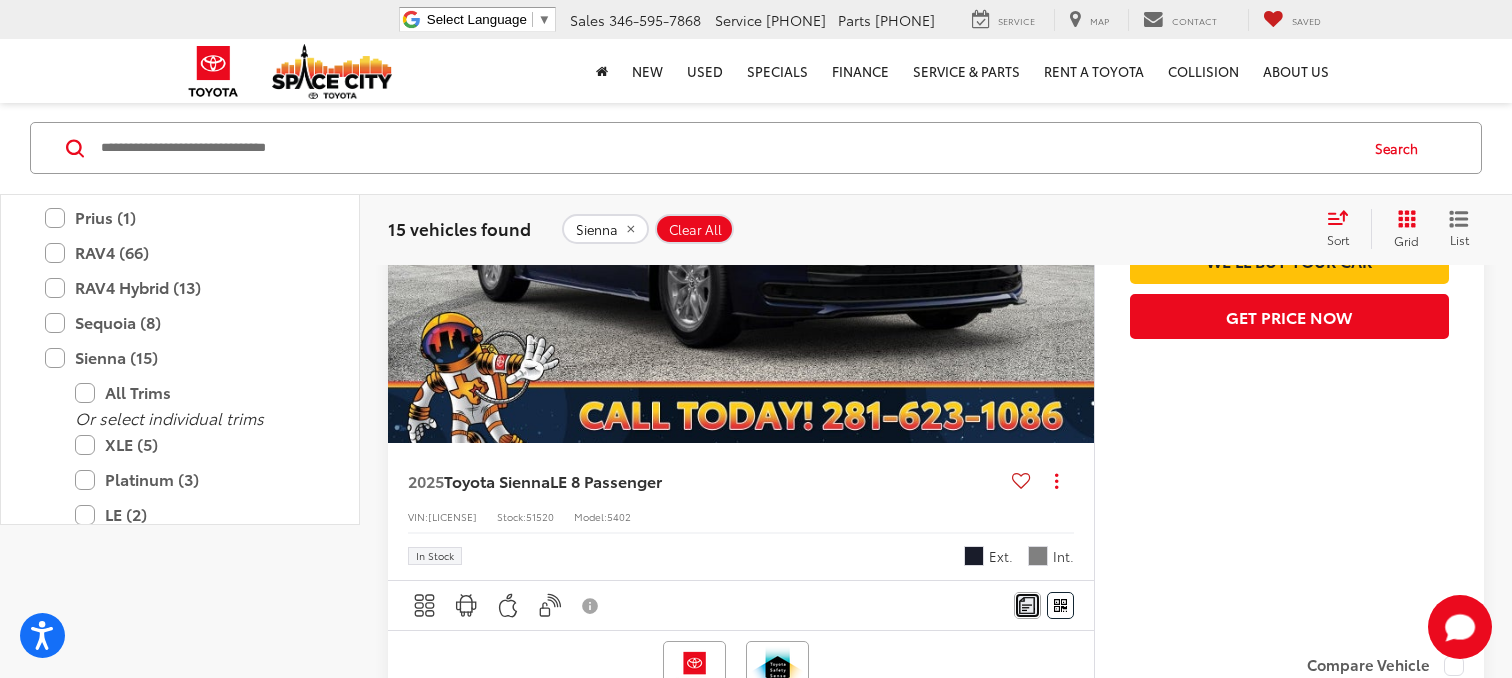 scroll, scrollTop: 0, scrollLeft: 0, axis: both 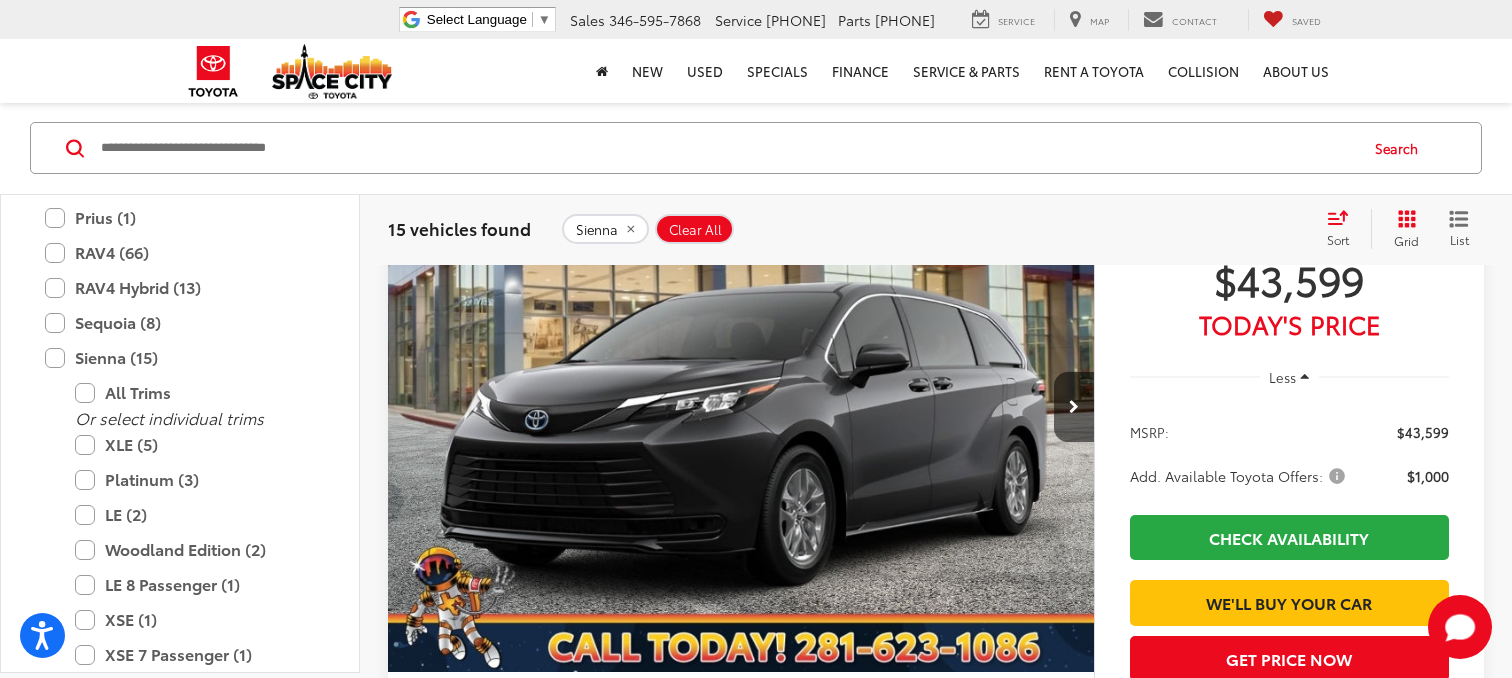 click on "Add. Available Toyota Offers:" at bounding box center [1239, 476] 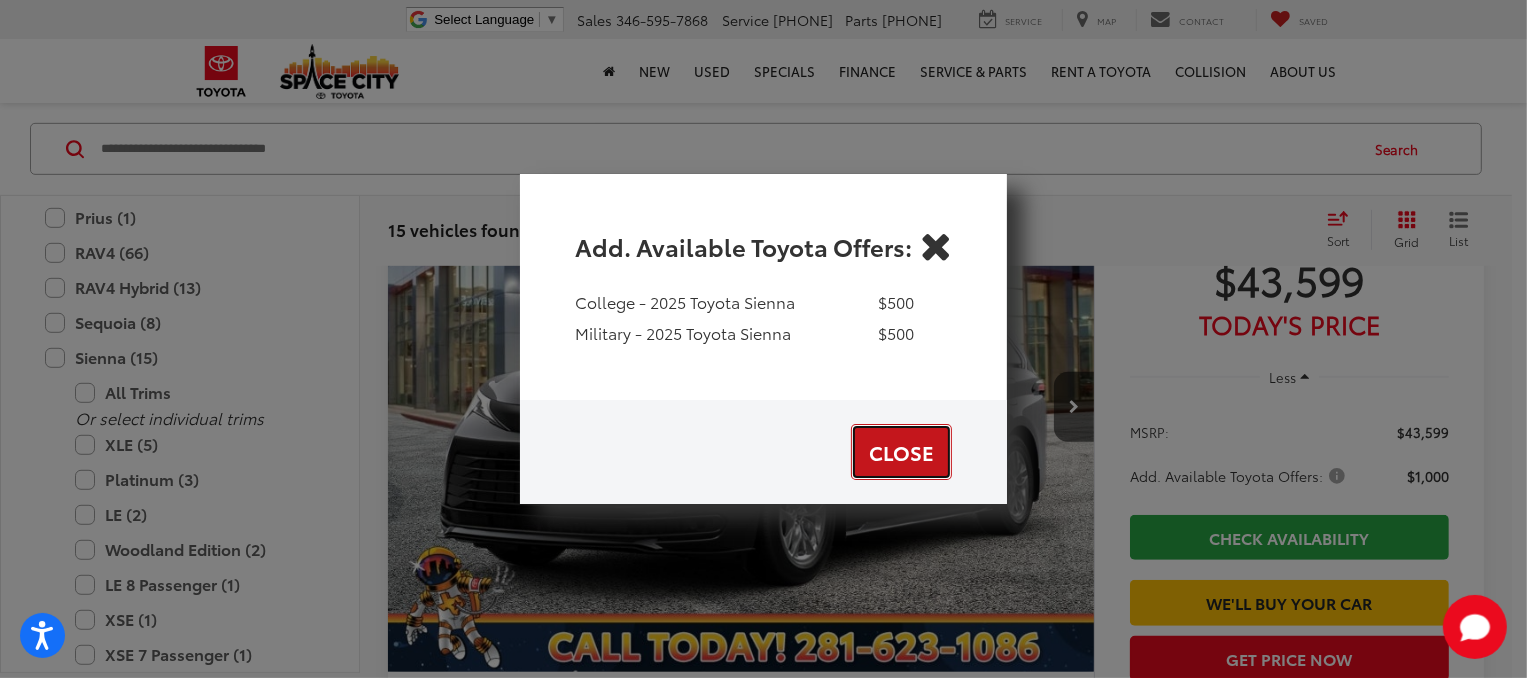 click on "Close" at bounding box center (901, 452) 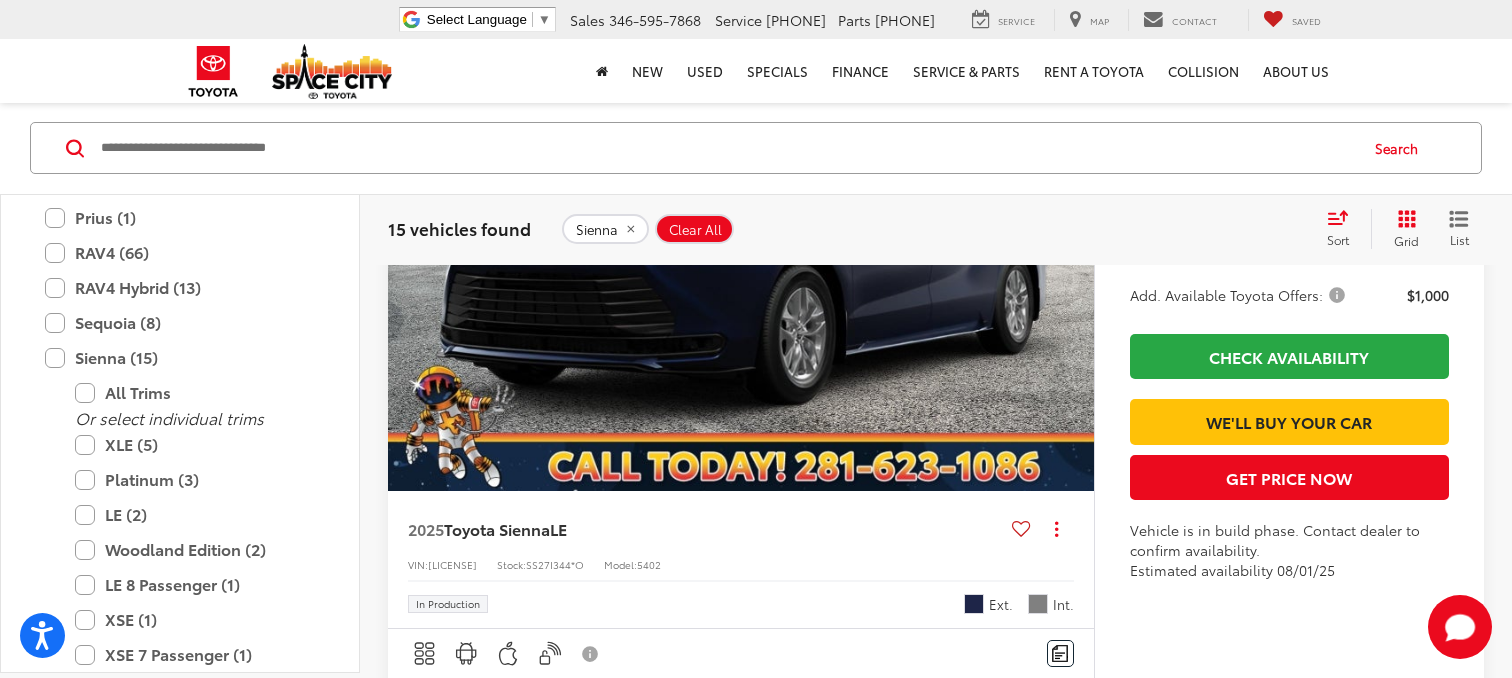 scroll, scrollTop: 2146, scrollLeft: 0, axis: vertical 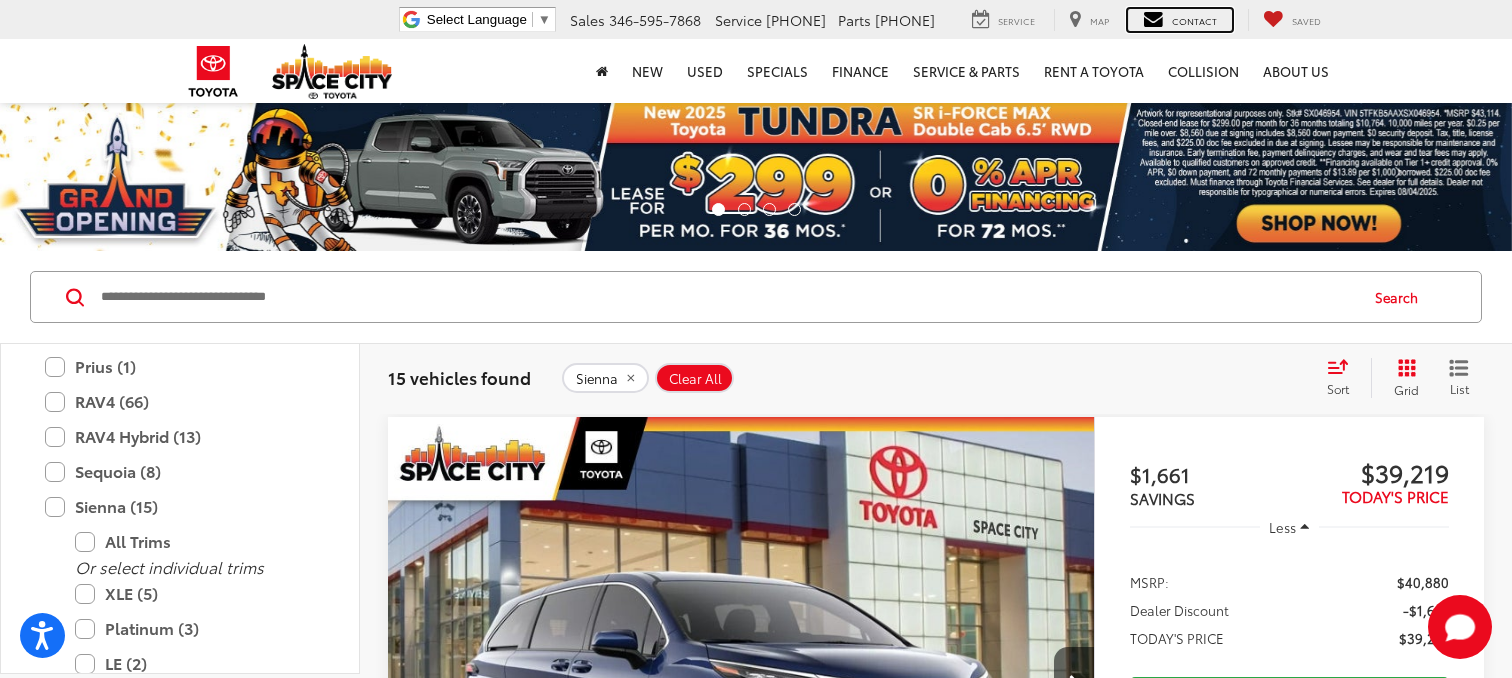 click on "Contact" at bounding box center (1194, 20) 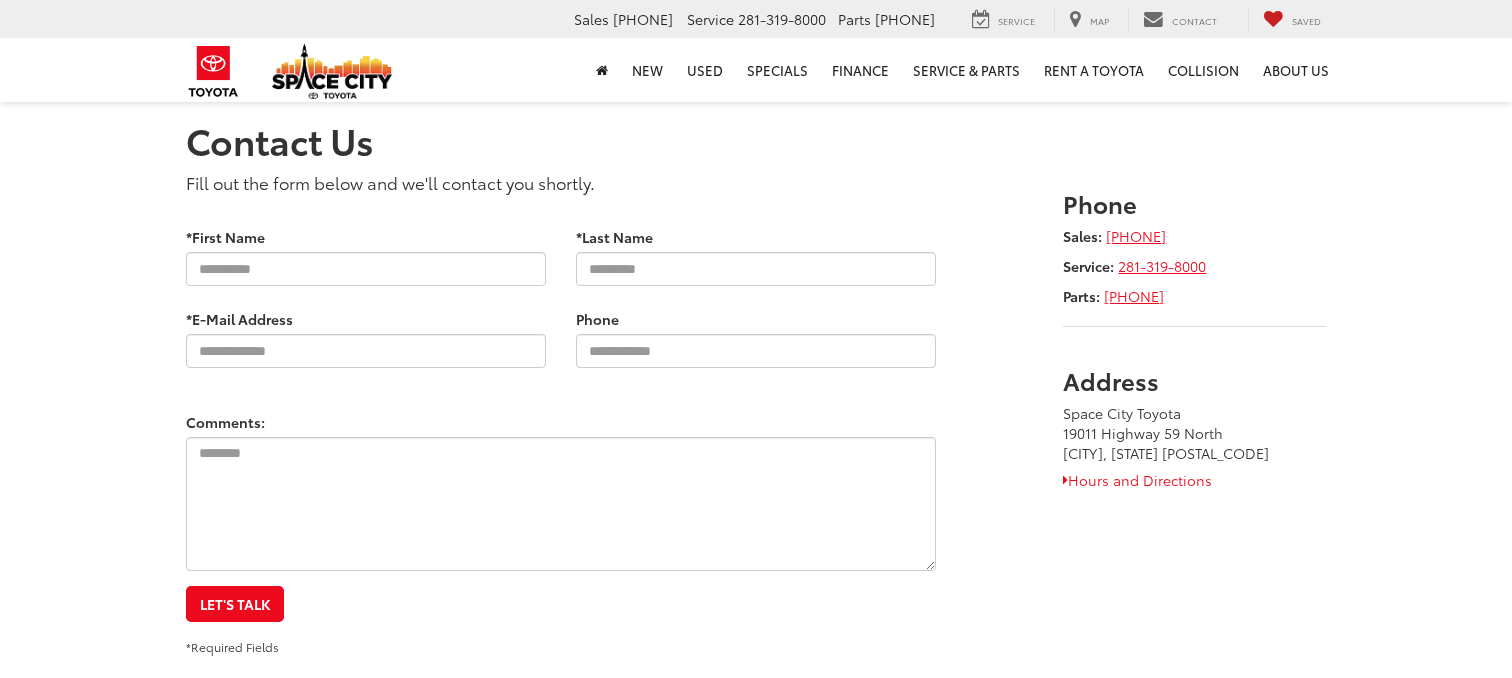 scroll, scrollTop: 0, scrollLeft: 0, axis: both 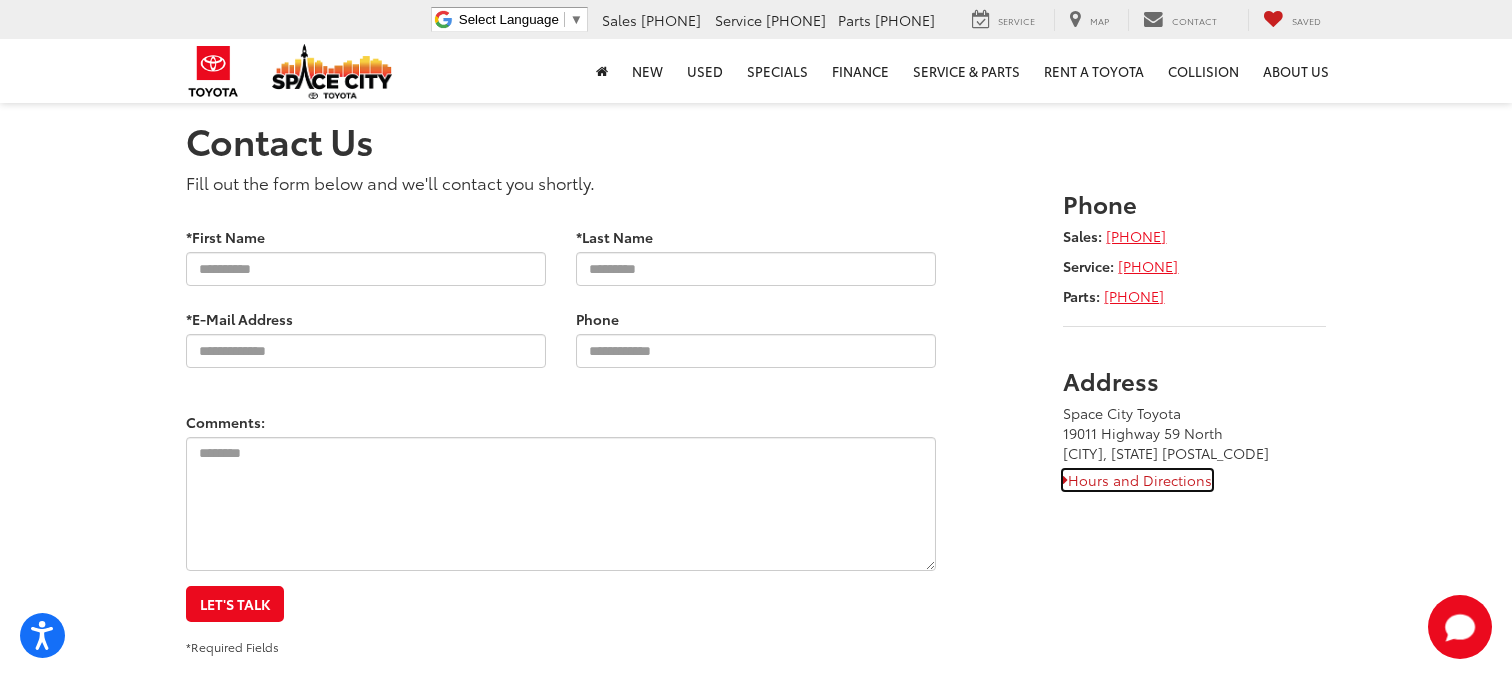 click on "Hours and Directions" at bounding box center (1137, 480) 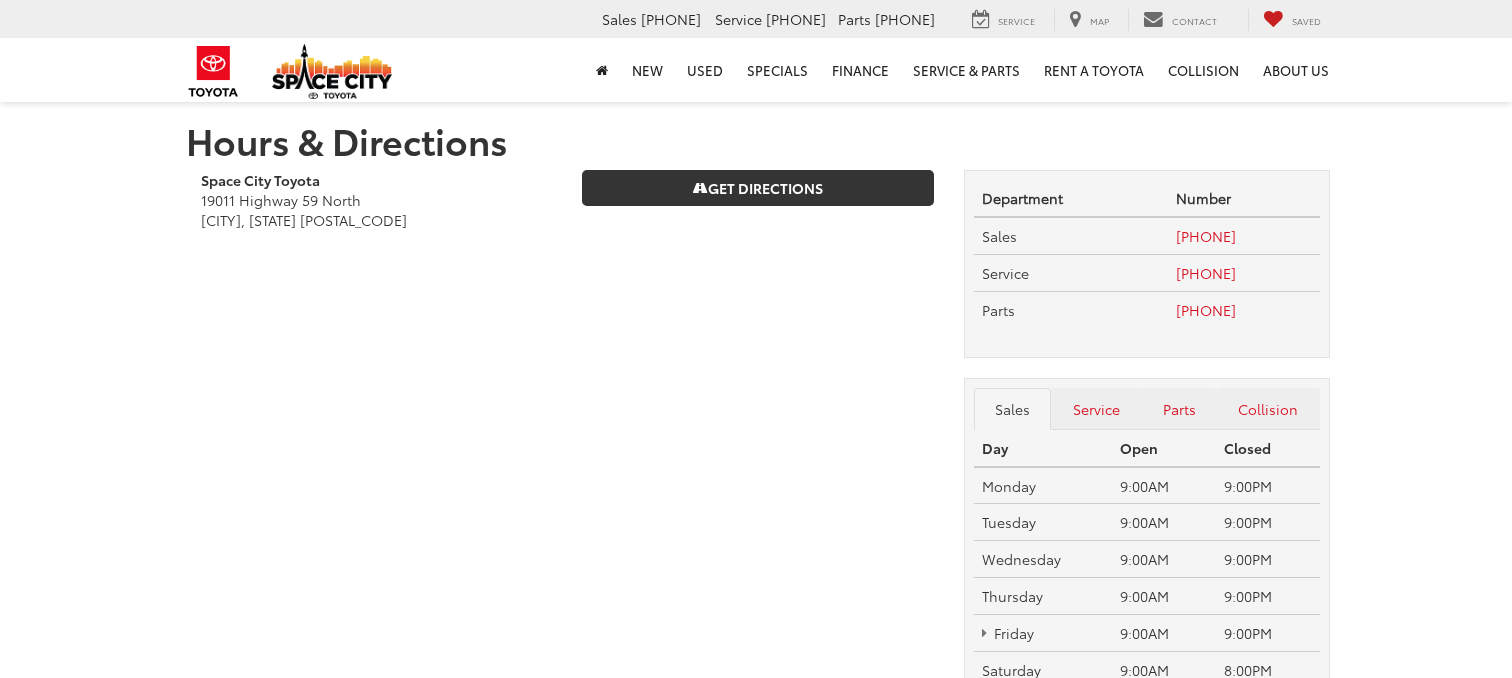 scroll, scrollTop: 0, scrollLeft: 0, axis: both 